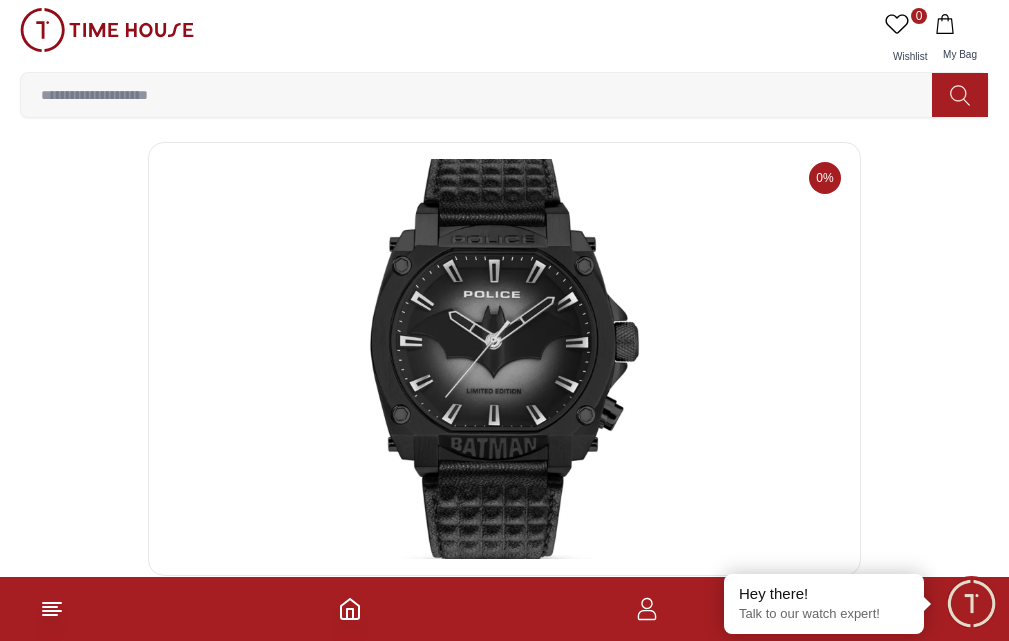 scroll, scrollTop: 700, scrollLeft: 0, axis: vertical 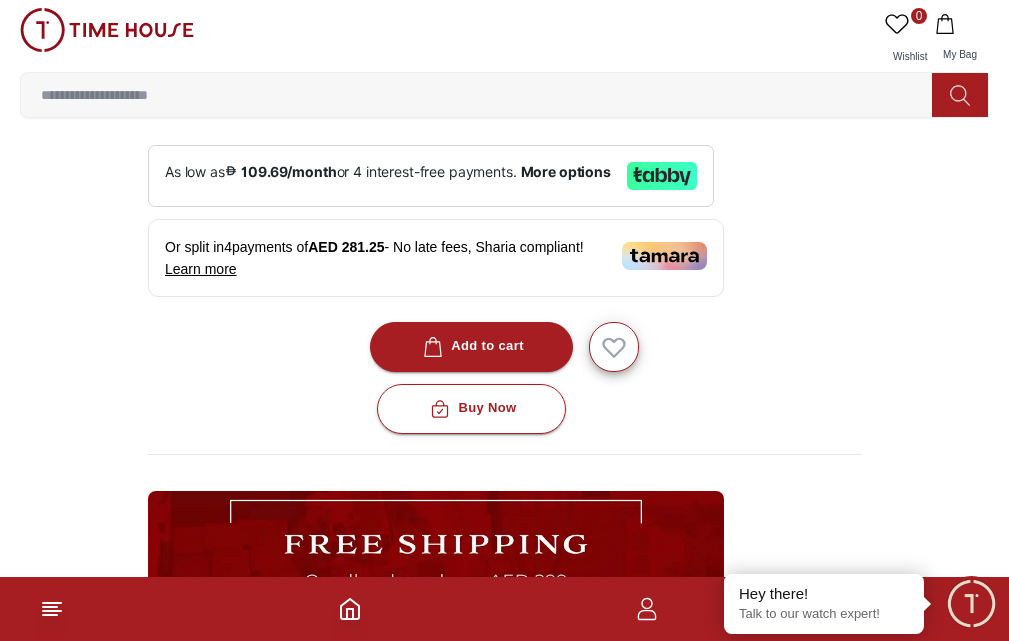 click at bounding box center [107, 30] 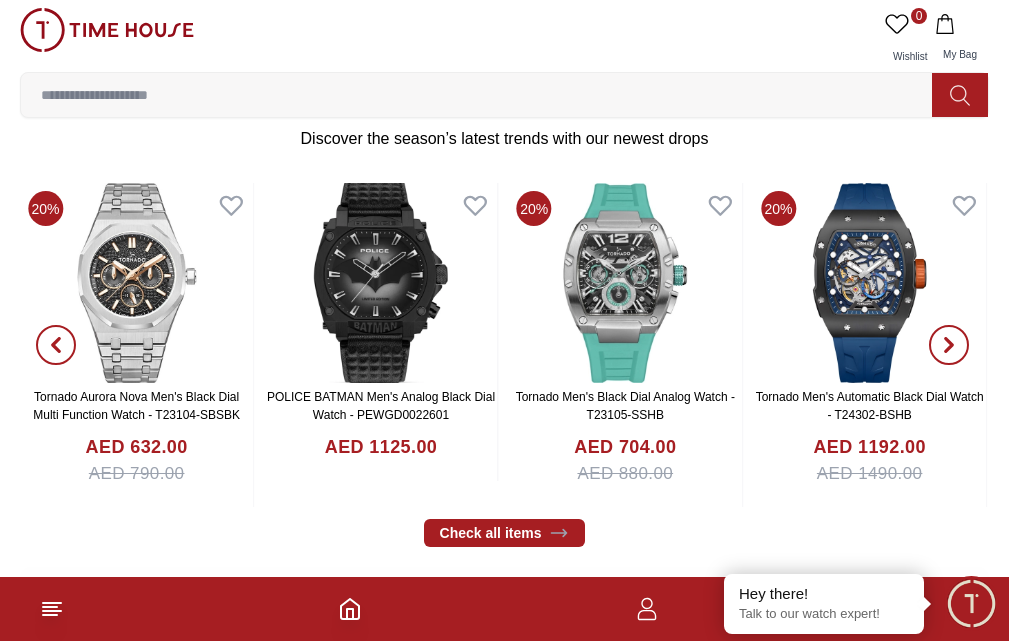 scroll, scrollTop: 800, scrollLeft: 0, axis: vertical 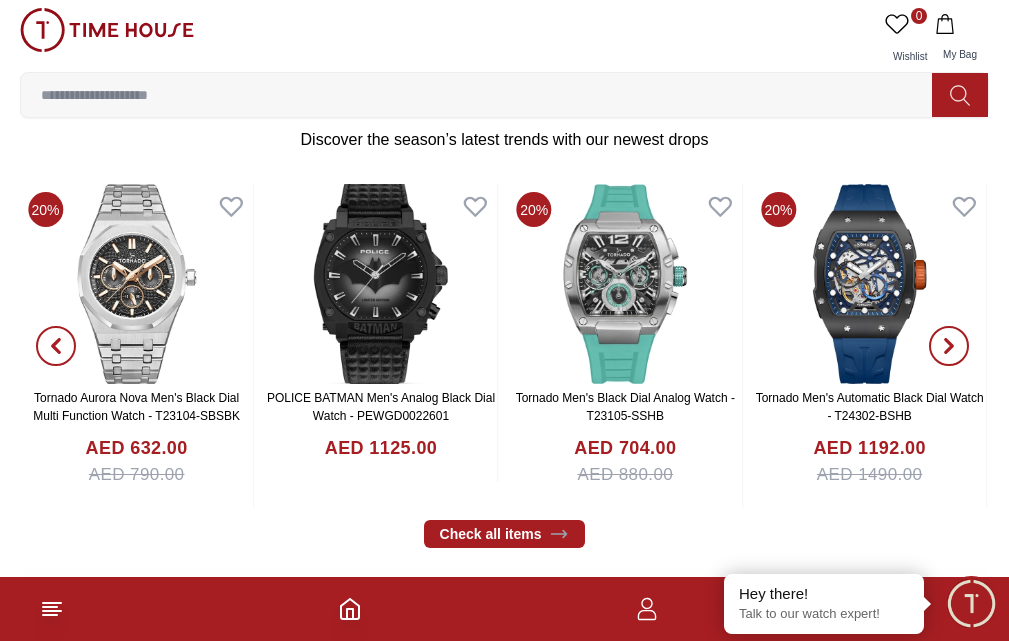 click on "View All" at bounding box center (0, 0) 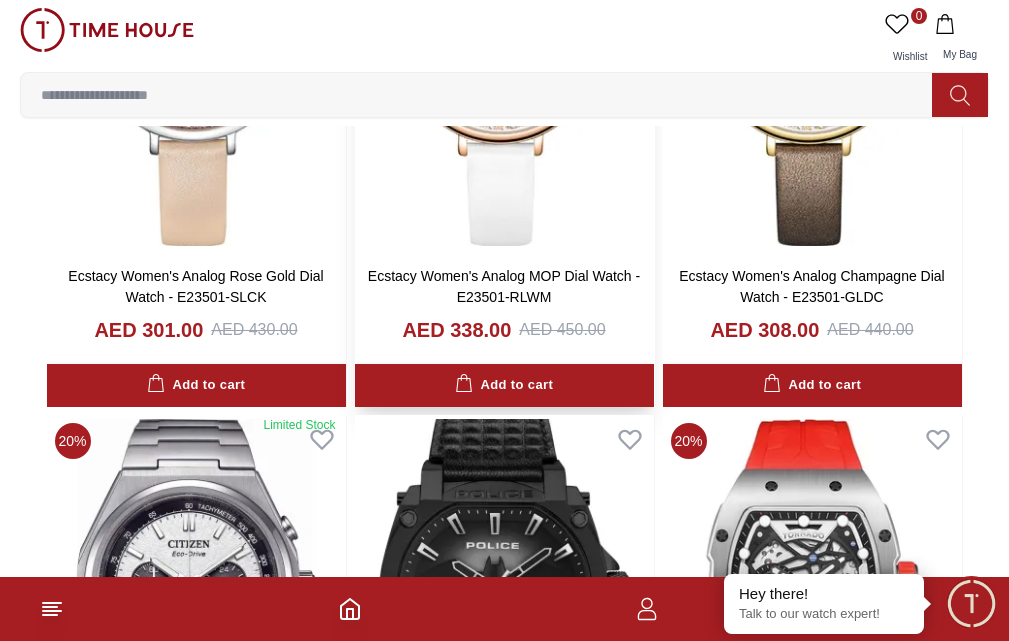 scroll, scrollTop: 2000, scrollLeft: 0, axis: vertical 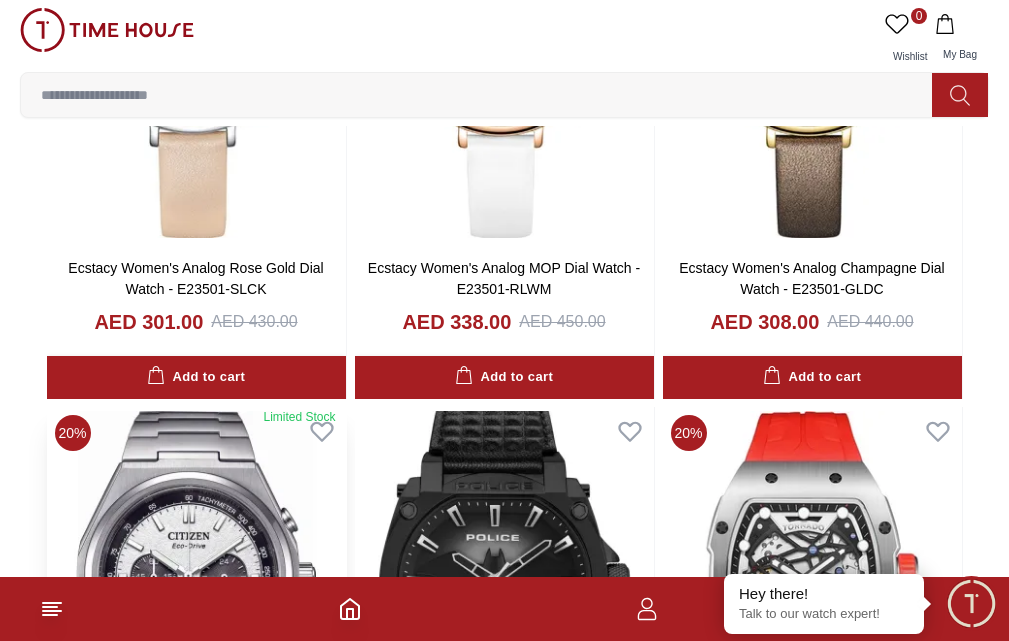 click at bounding box center (196, 598) 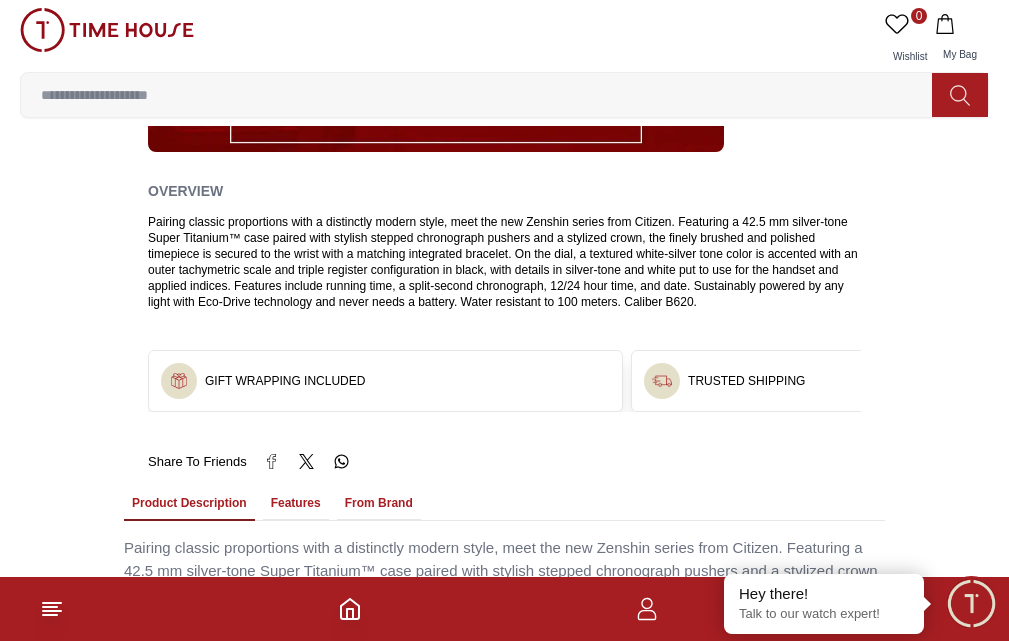 scroll, scrollTop: 1400, scrollLeft: 0, axis: vertical 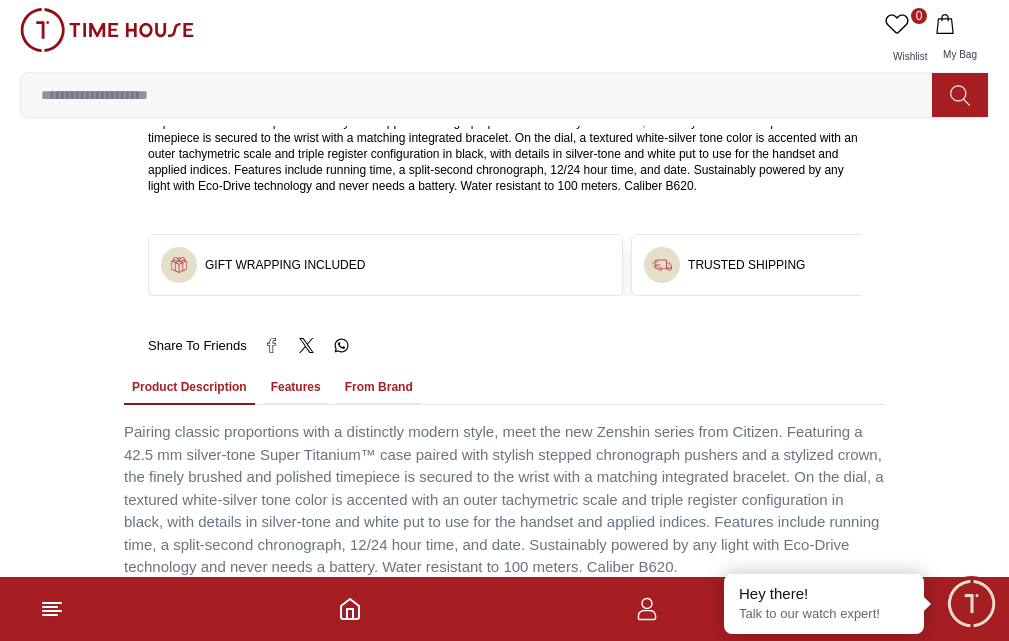 click on "Features" at bounding box center [296, 388] 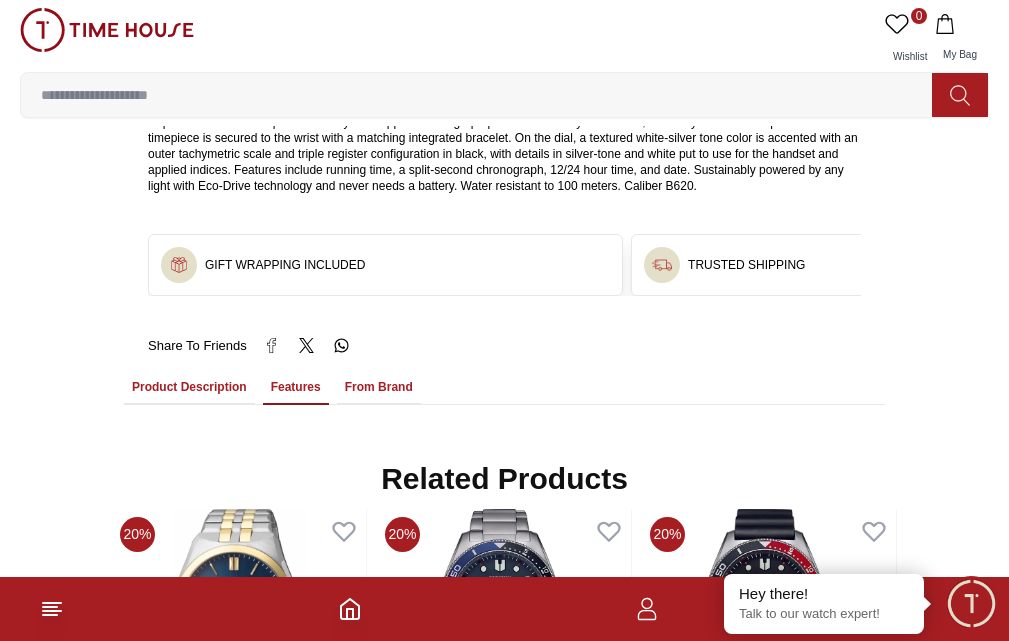 click on "From Brand" at bounding box center [379, 388] 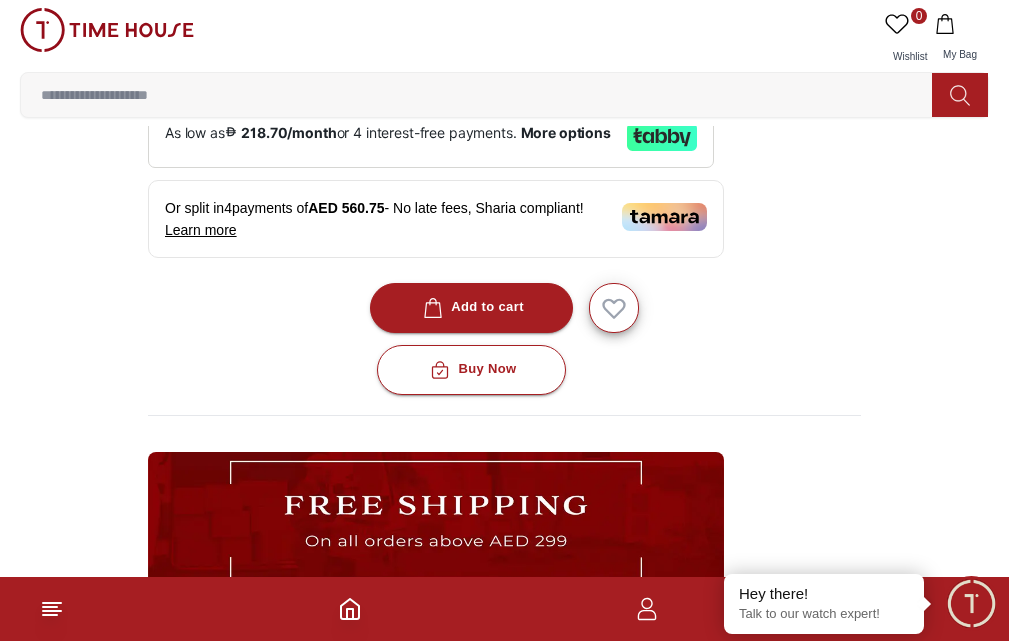 scroll, scrollTop: 800, scrollLeft: 0, axis: vertical 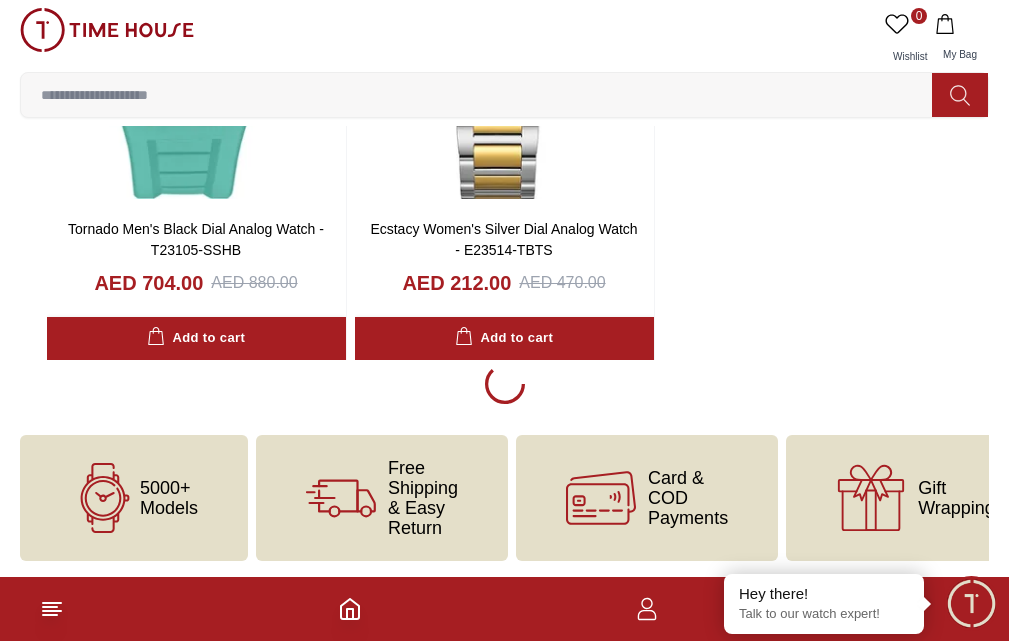 click on "Slazenger" at bounding box center [0, 0] 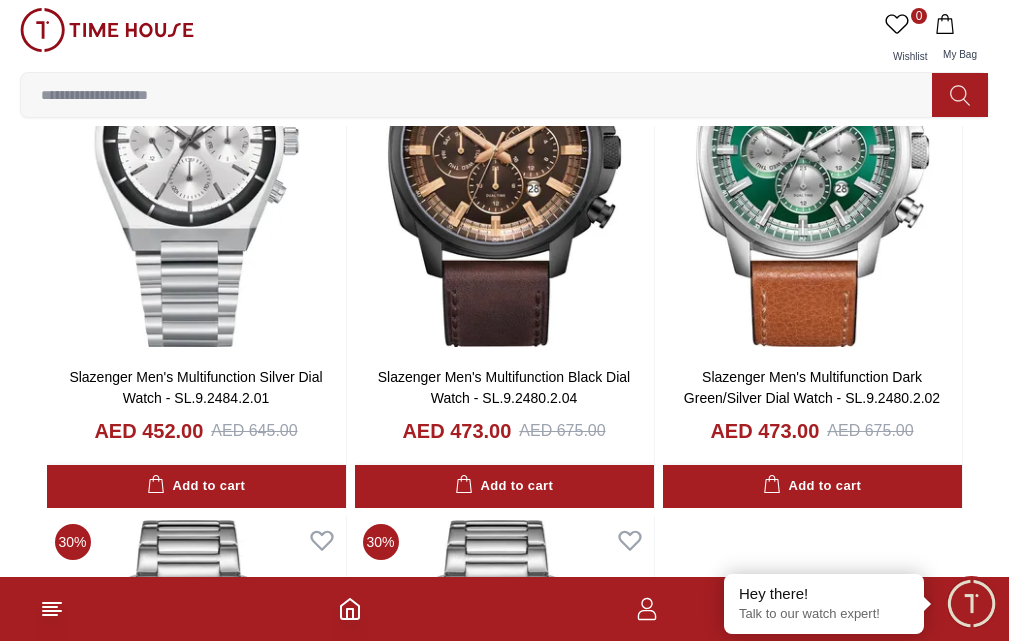 scroll, scrollTop: 3700, scrollLeft: 0, axis: vertical 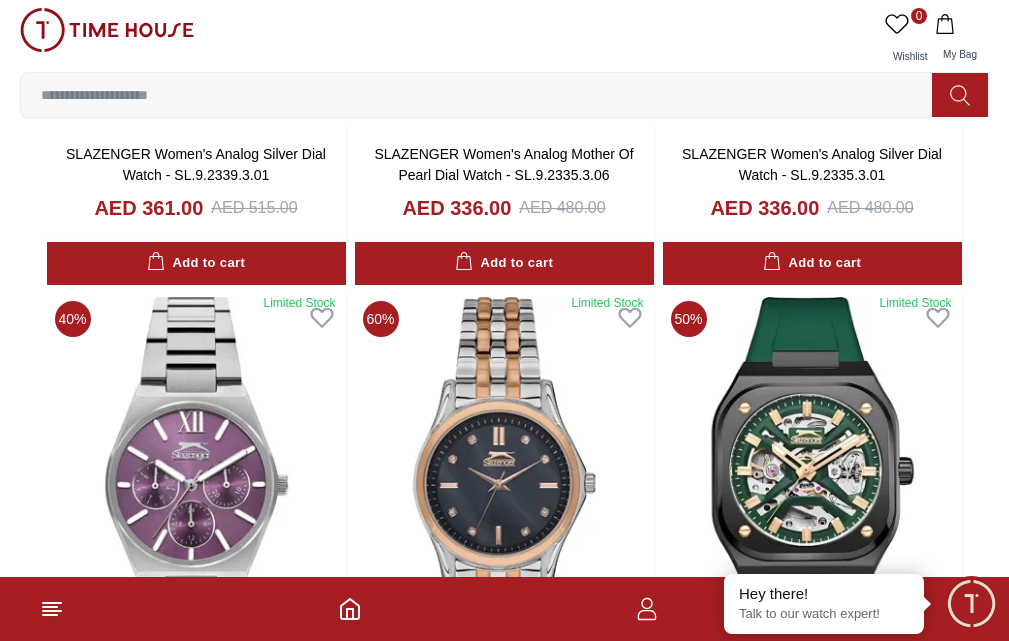 click on "KIDS" at bounding box center (0, 0) 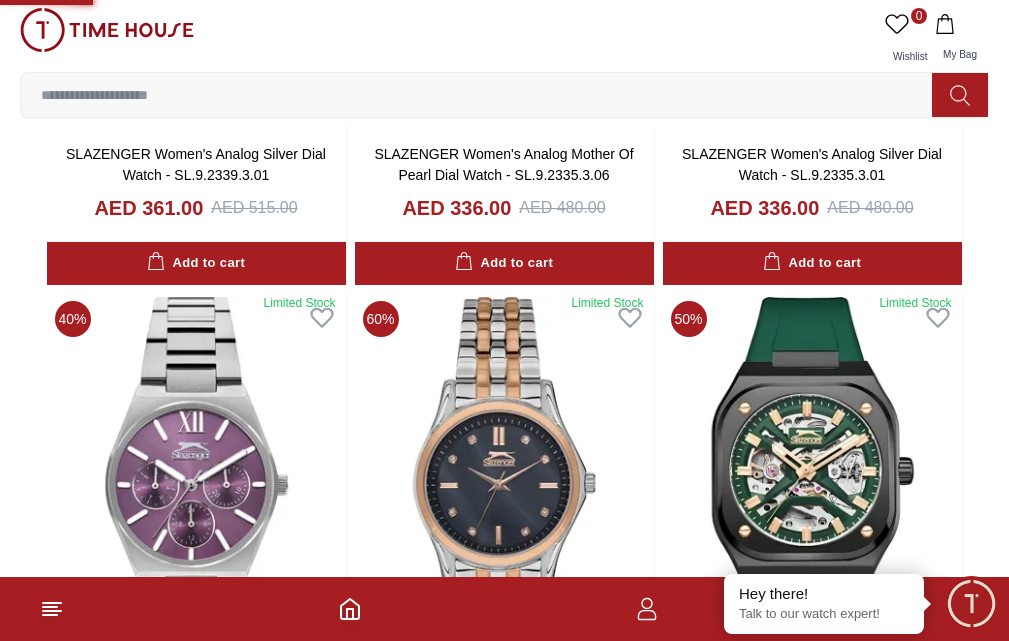 scroll, scrollTop: 0, scrollLeft: 0, axis: both 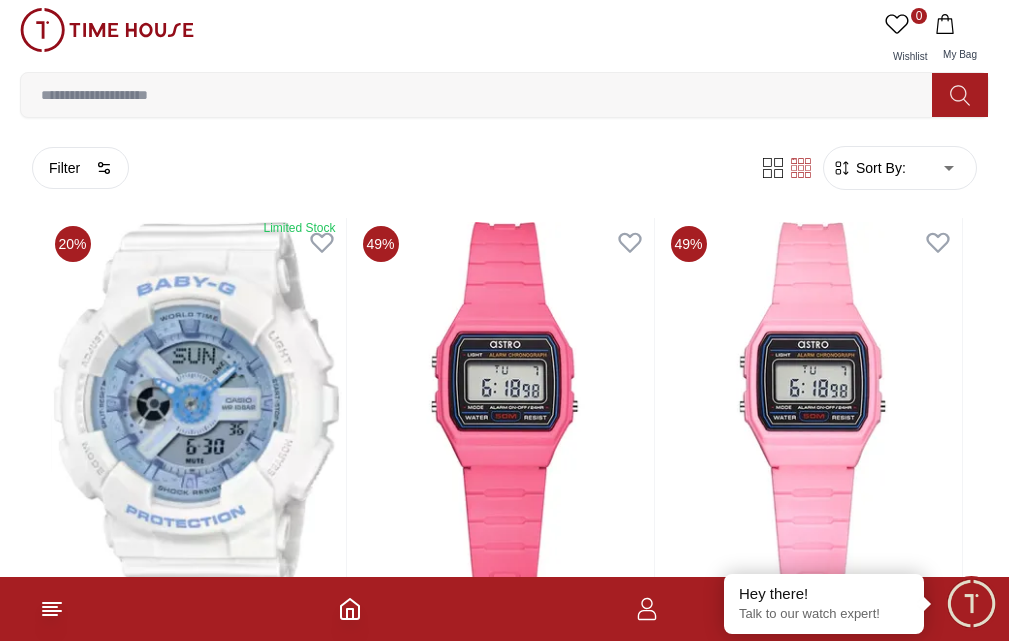 click at bounding box center (0, 0) 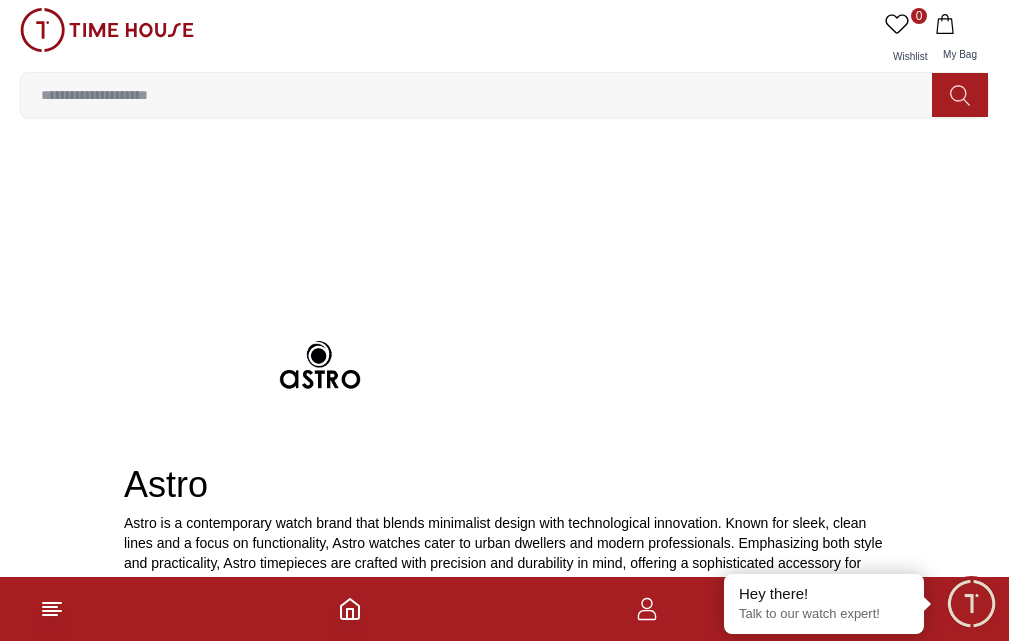 scroll, scrollTop: 0, scrollLeft: 0, axis: both 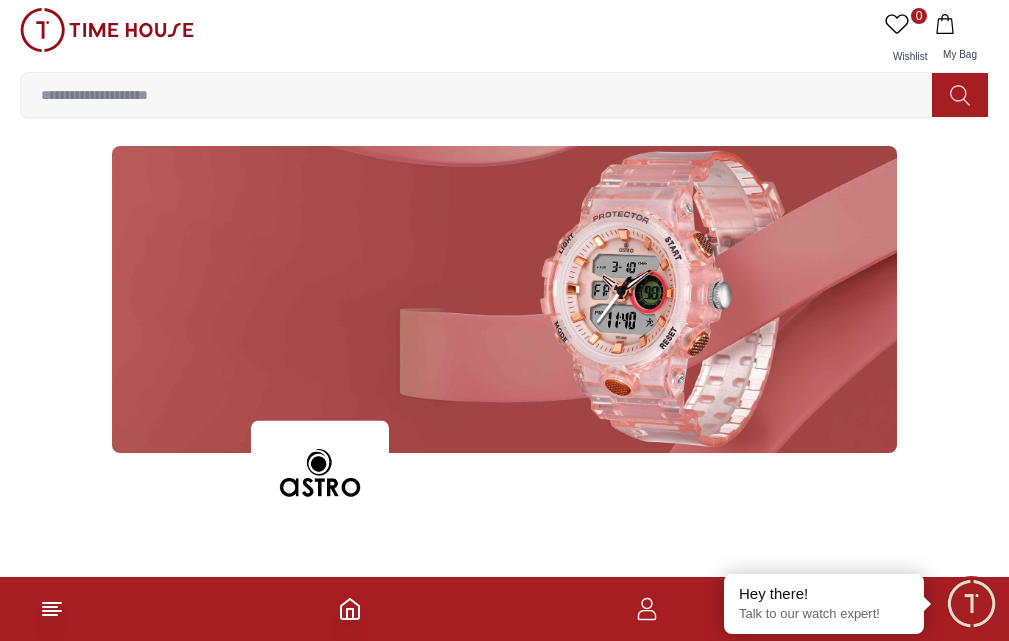 click on "BRANDS" at bounding box center (0, 0) 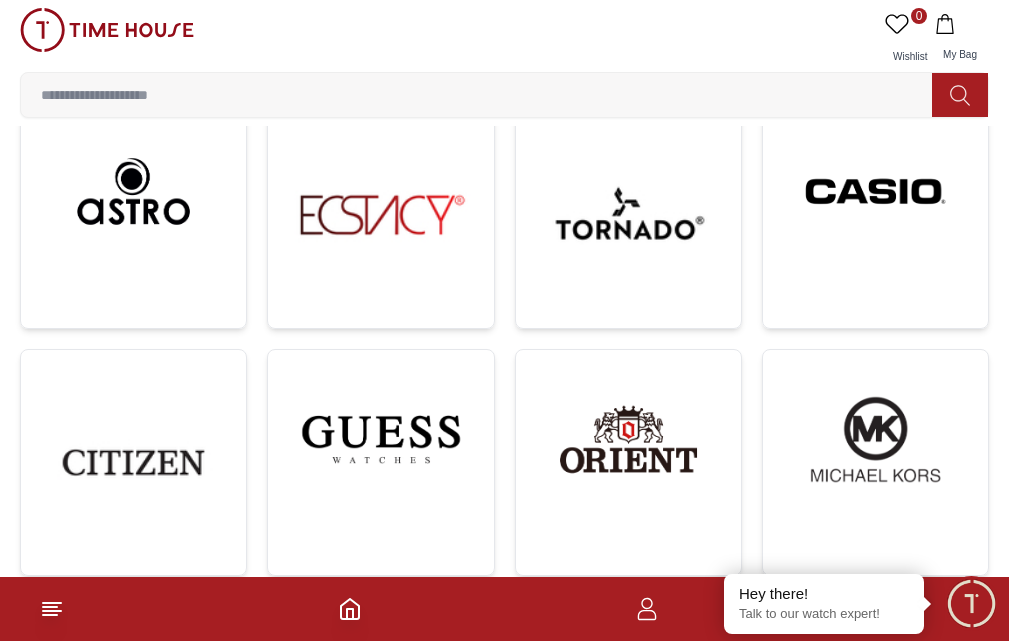 scroll, scrollTop: 600, scrollLeft: 0, axis: vertical 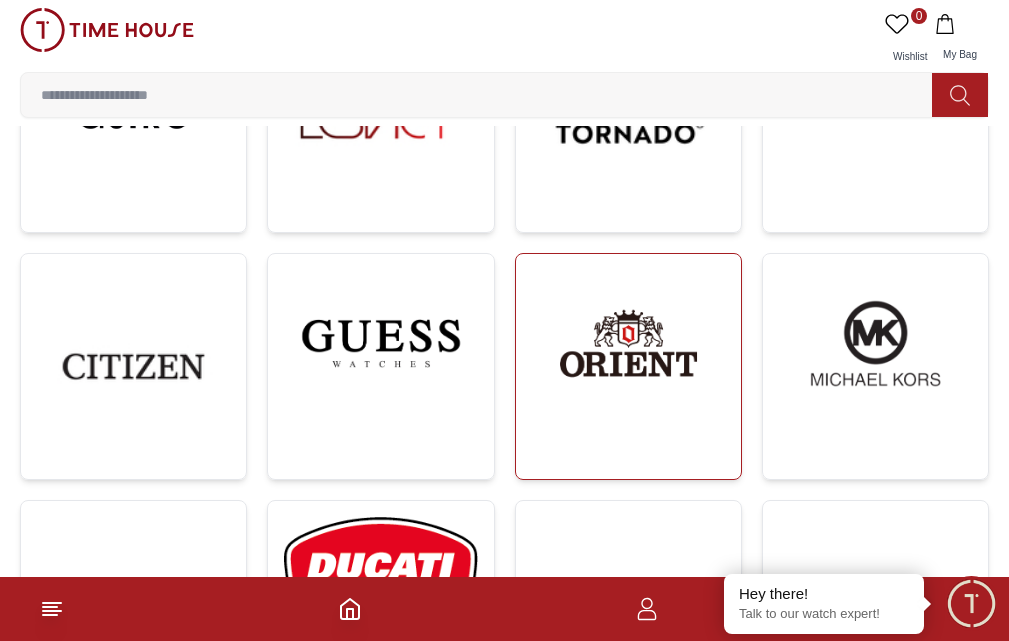 click at bounding box center [628, 343] 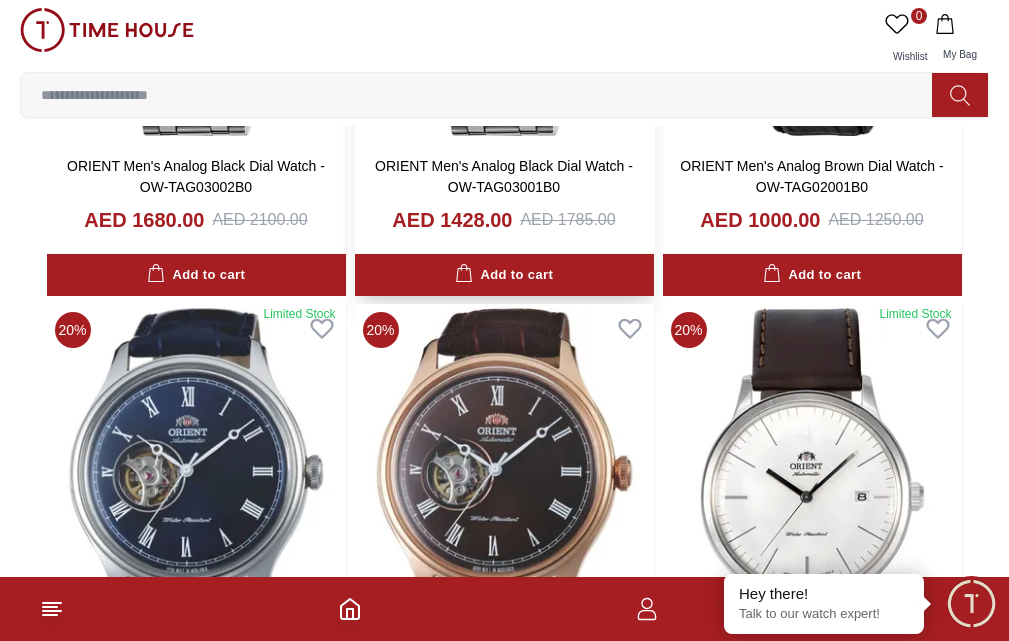 scroll, scrollTop: 1000, scrollLeft: 0, axis: vertical 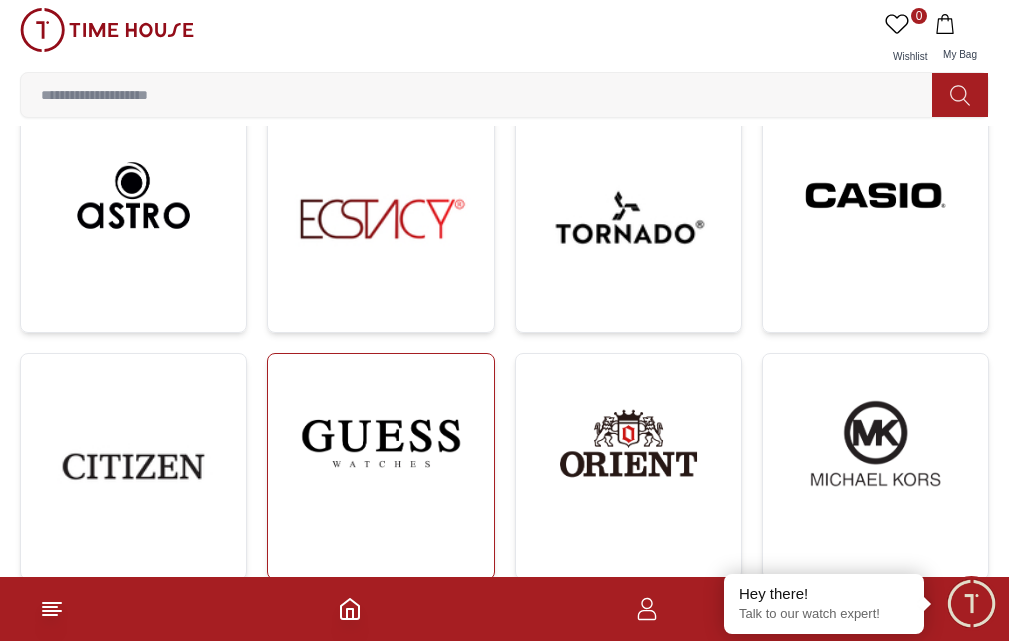 click at bounding box center (380, 443) 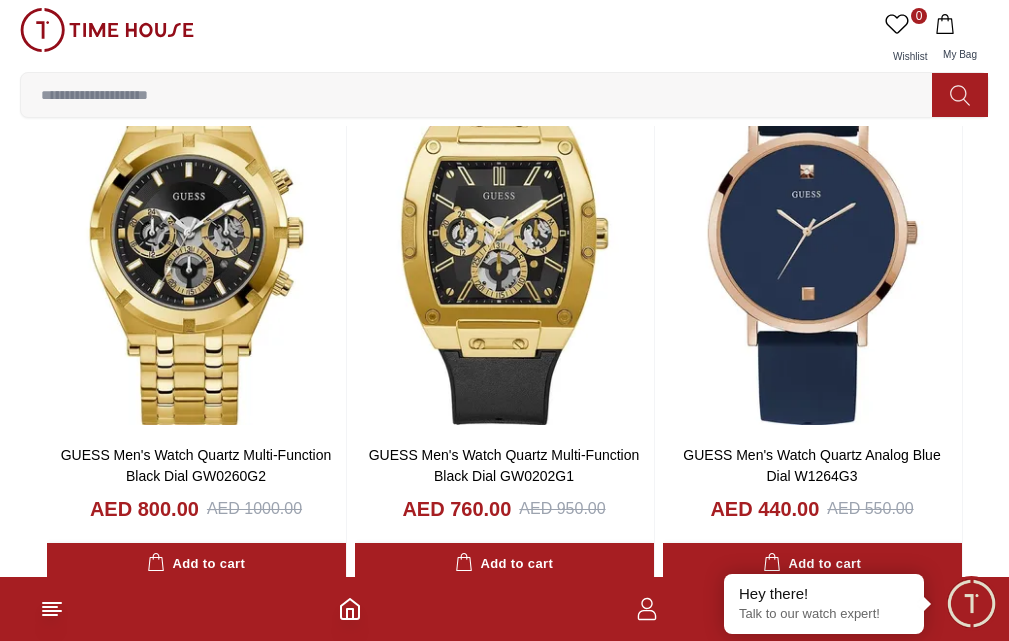 scroll, scrollTop: 2700, scrollLeft: 0, axis: vertical 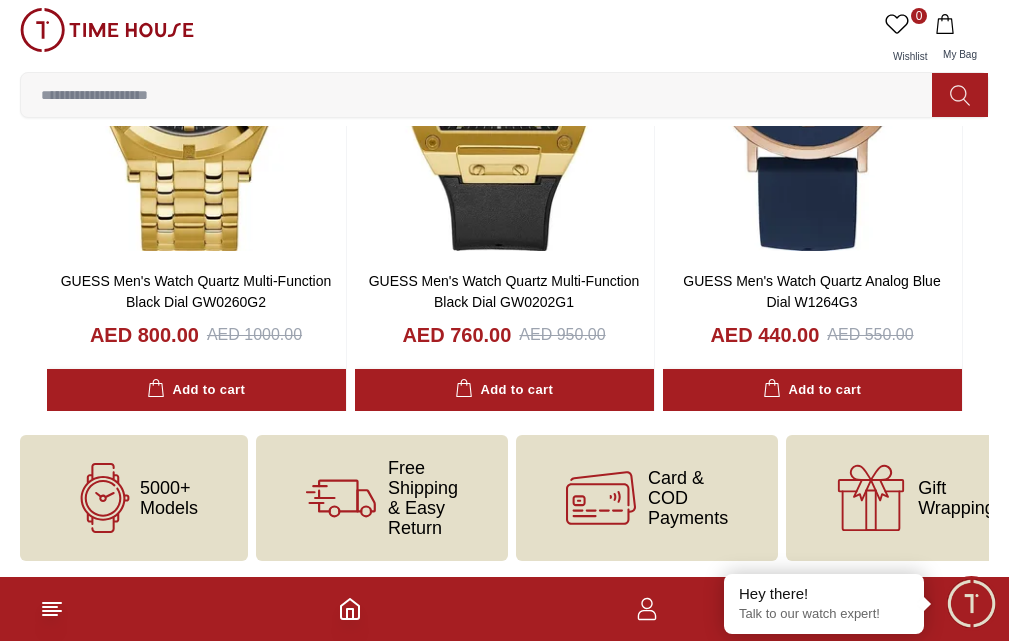 click at bounding box center [107, 30] 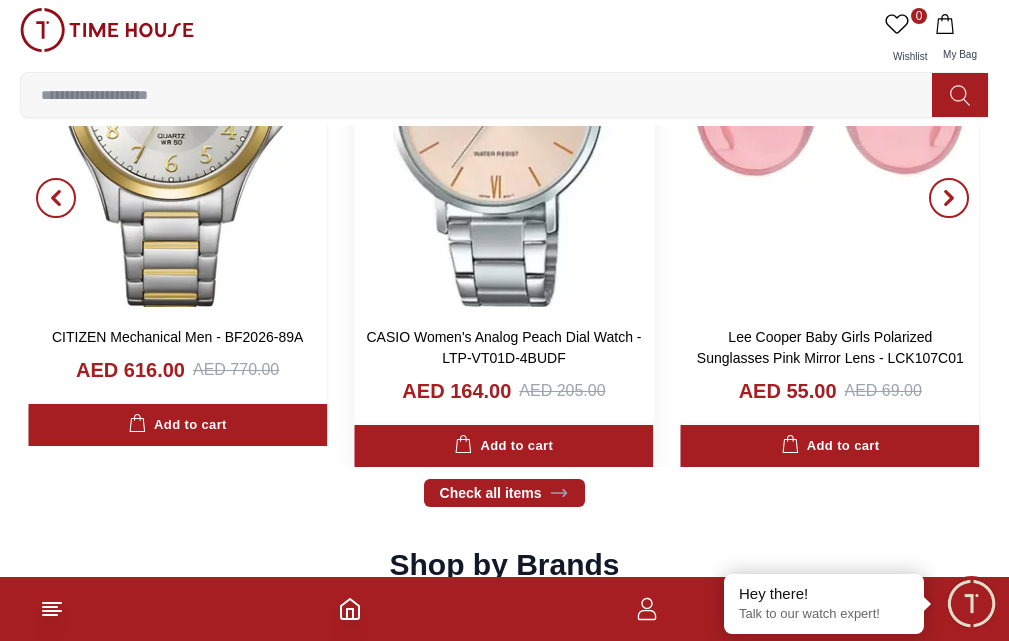 scroll, scrollTop: 1900, scrollLeft: 0, axis: vertical 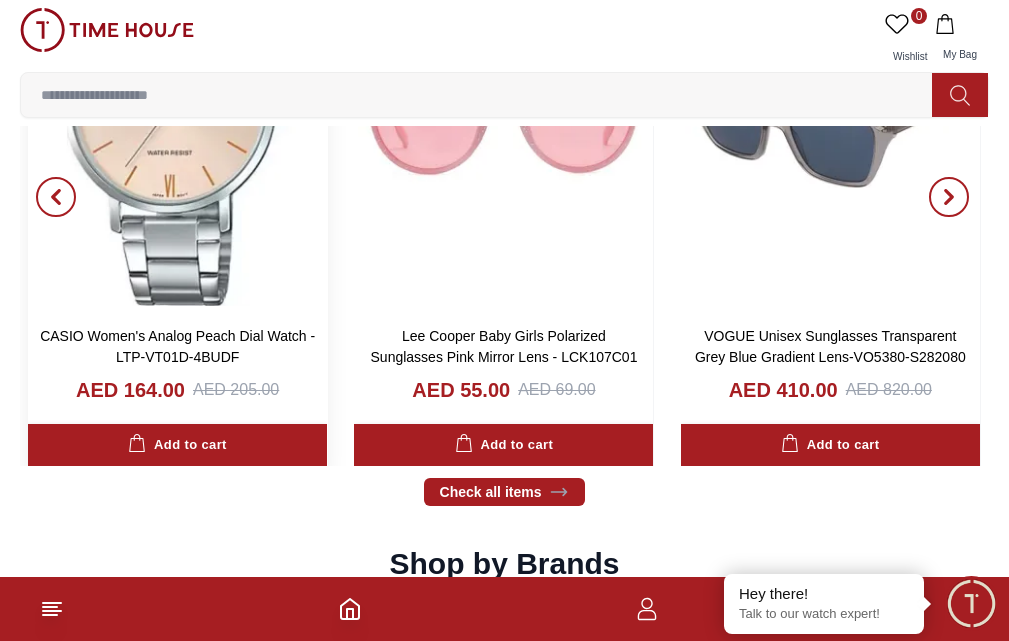 click at bounding box center (177, 118) 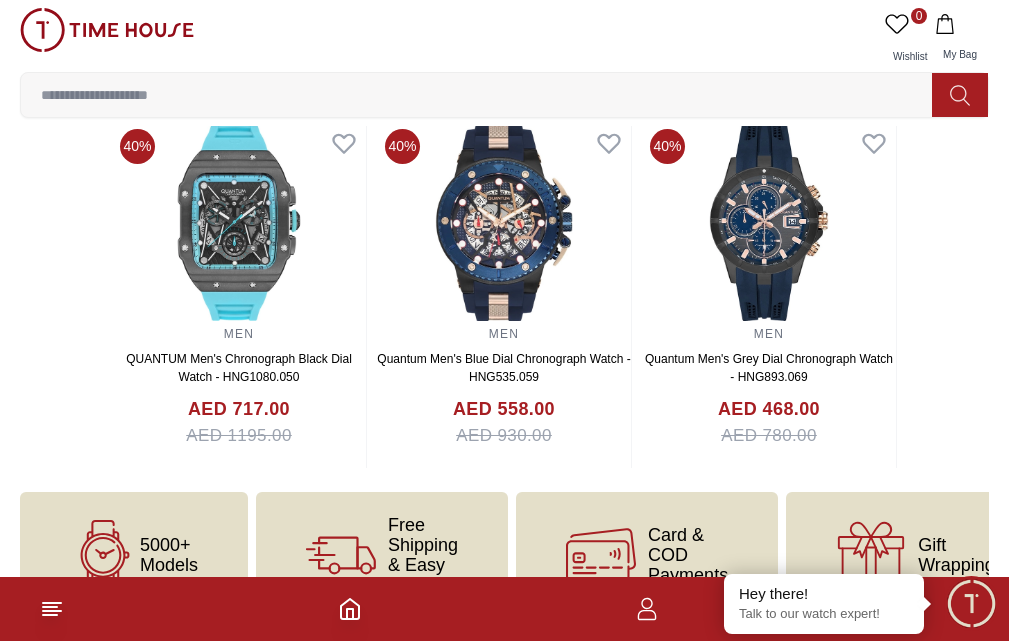scroll, scrollTop: 2100, scrollLeft: 0, axis: vertical 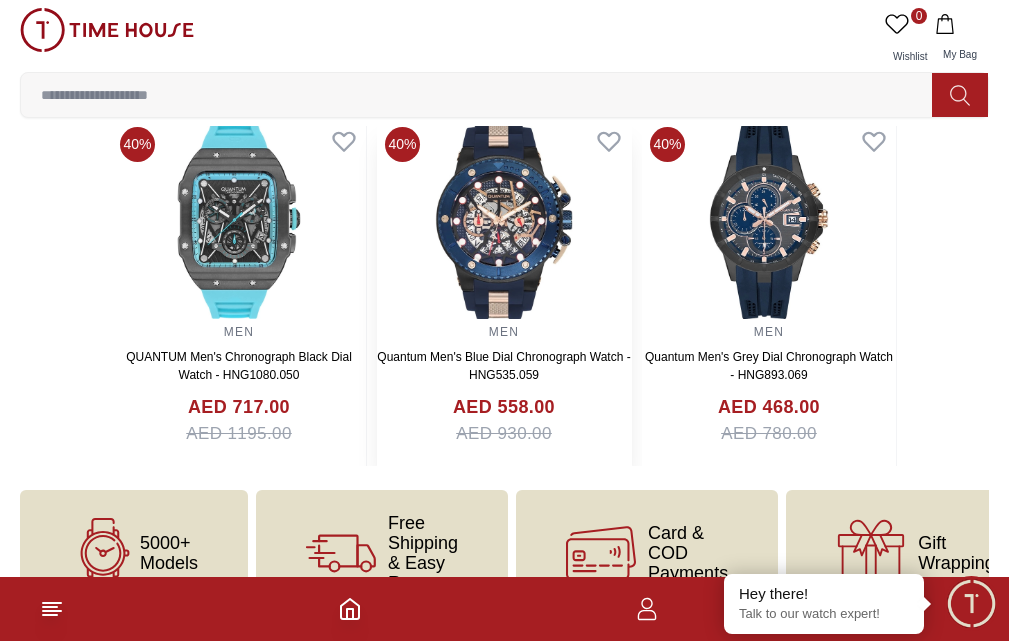 click at bounding box center [504, 219] 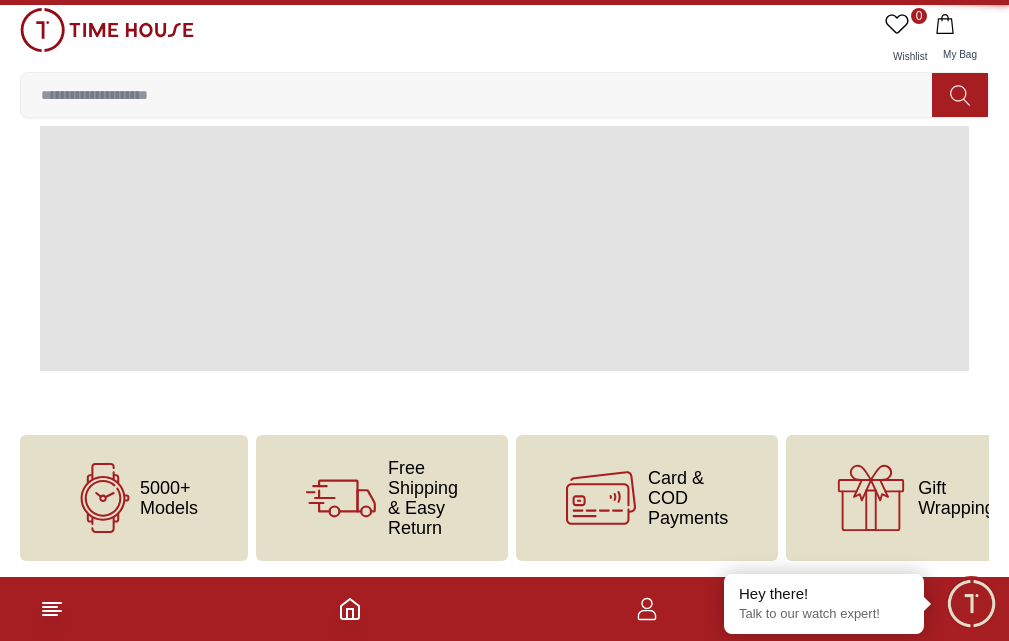 scroll, scrollTop: 0, scrollLeft: 0, axis: both 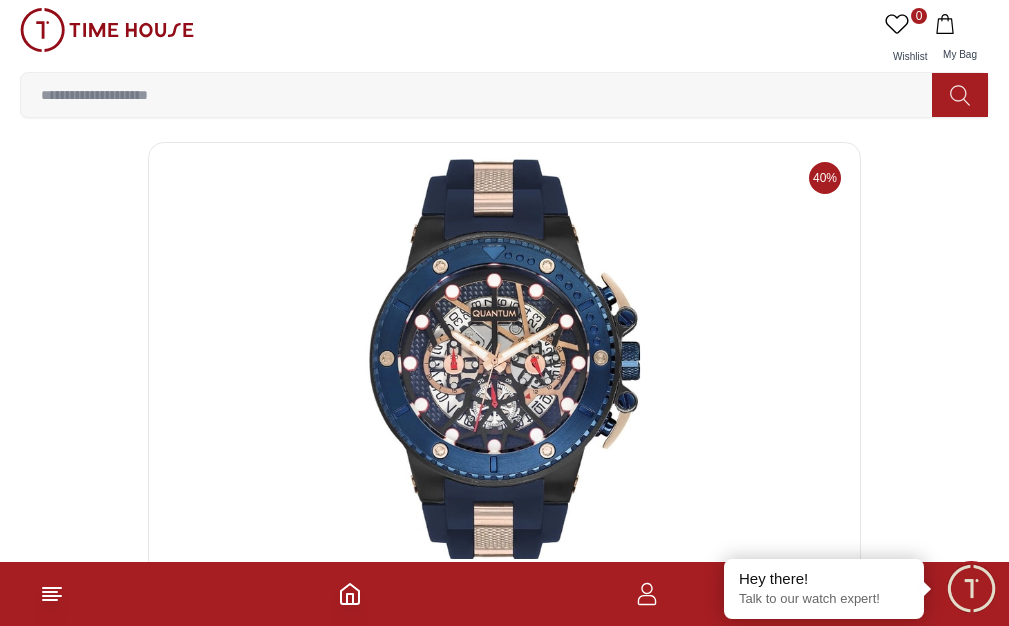click on "BRANDS" at bounding box center [0, 0] 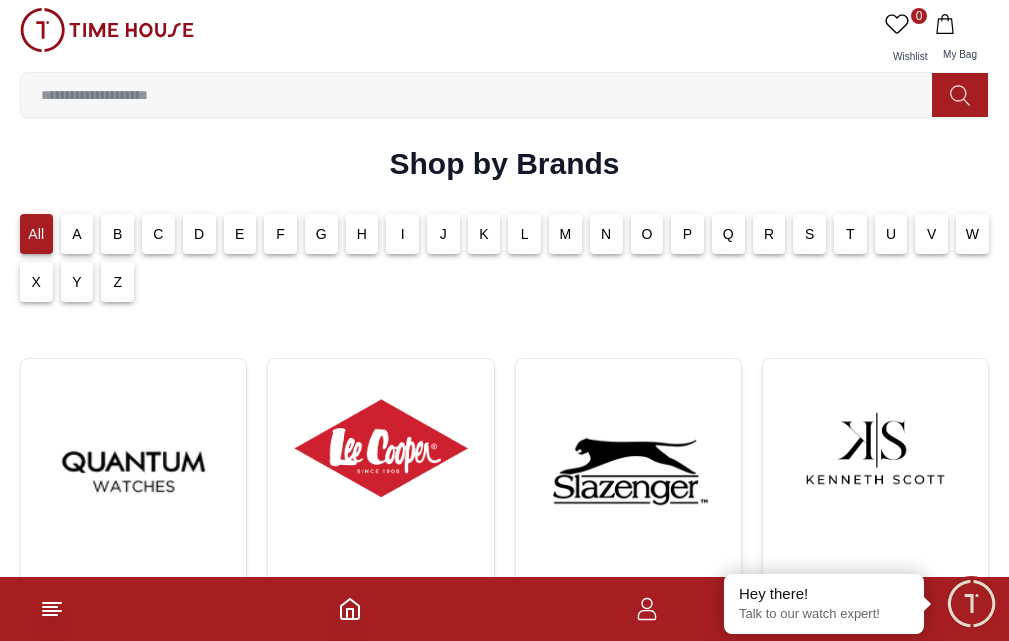 click on "Q" at bounding box center (728, 234) 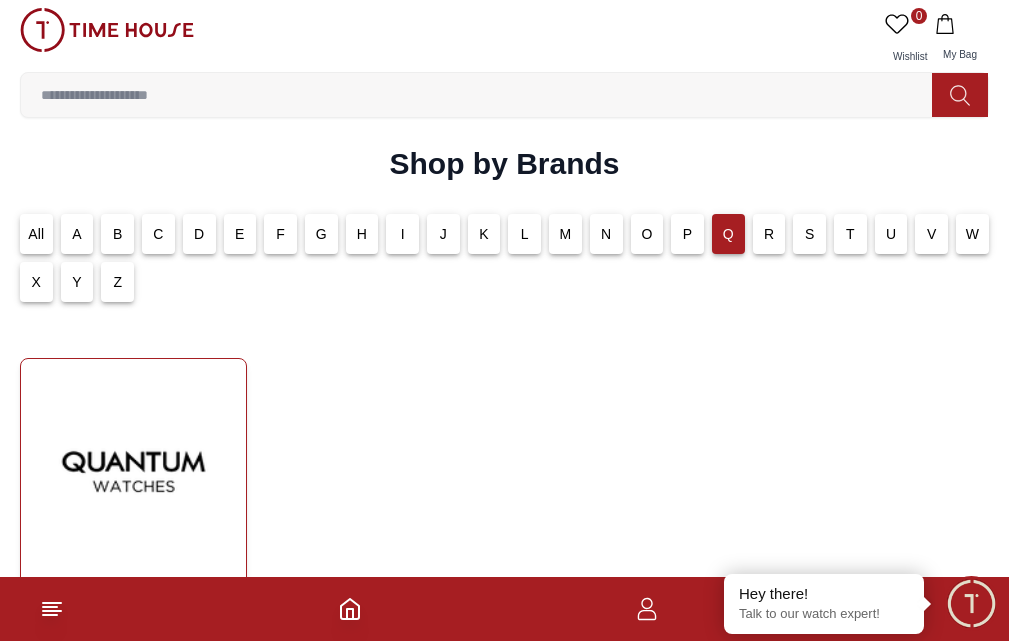 click at bounding box center (133, 471) 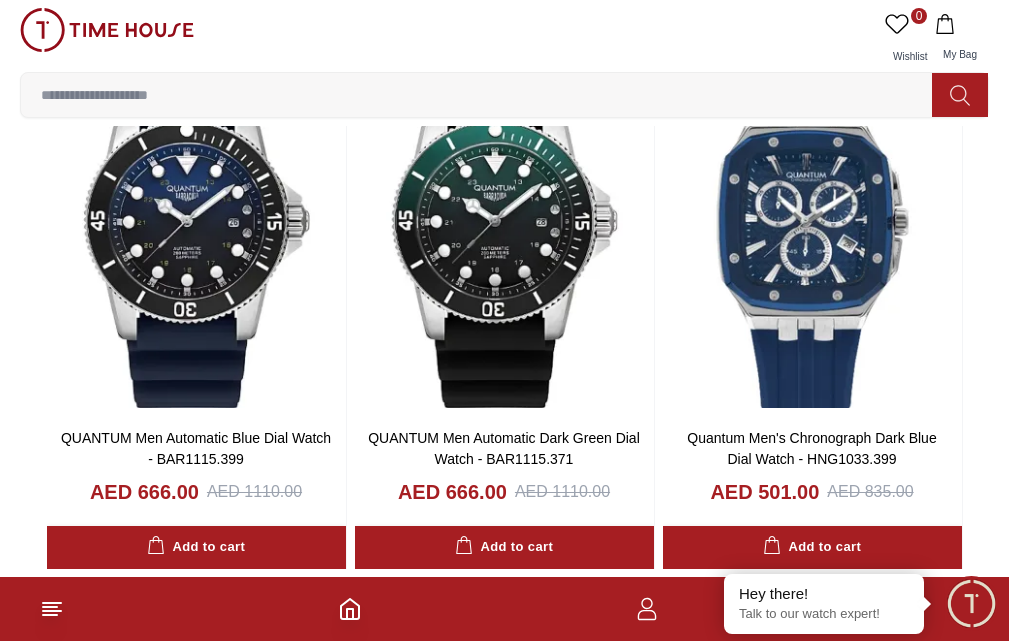 scroll, scrollTop: 3600, scrollLeft: 0, axis: vertical 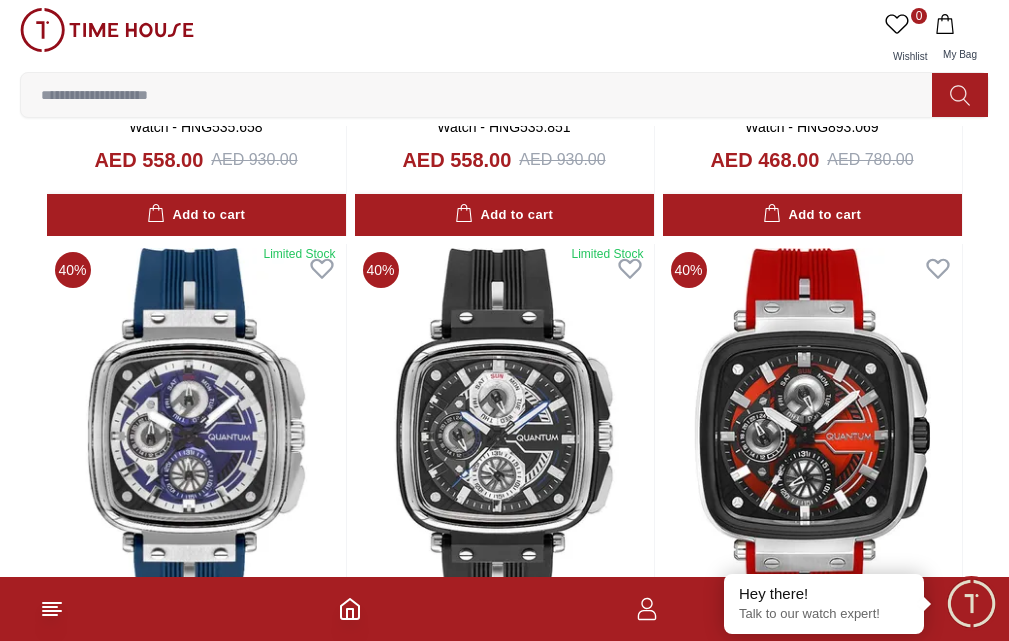 click on "Warranty And Repairs" at bounding box center (0, 0) 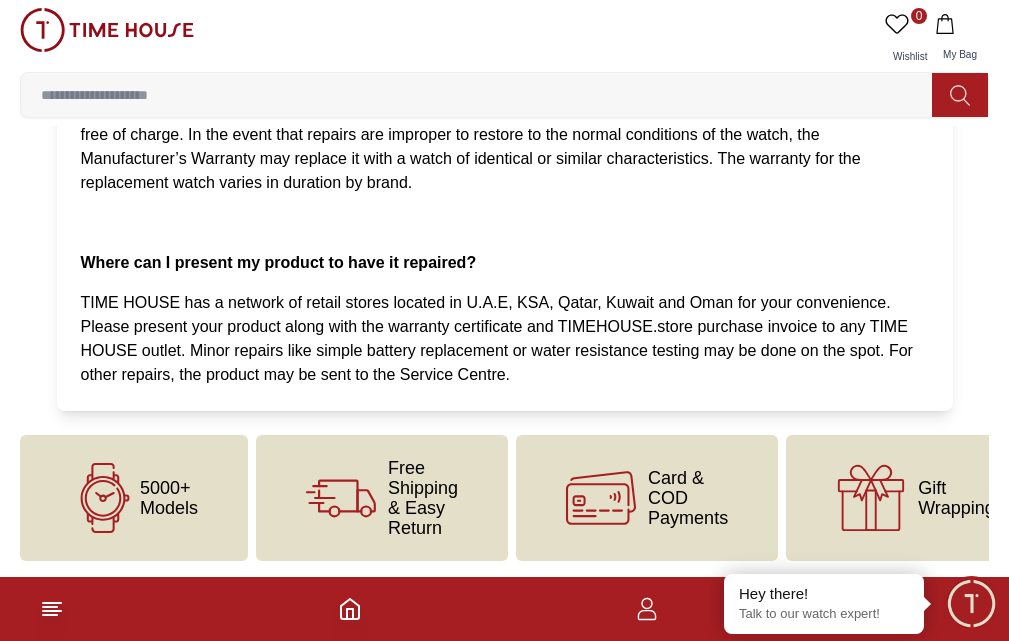 scroll, scrollTop: 800, scrollLeft: 0, axis: vertical 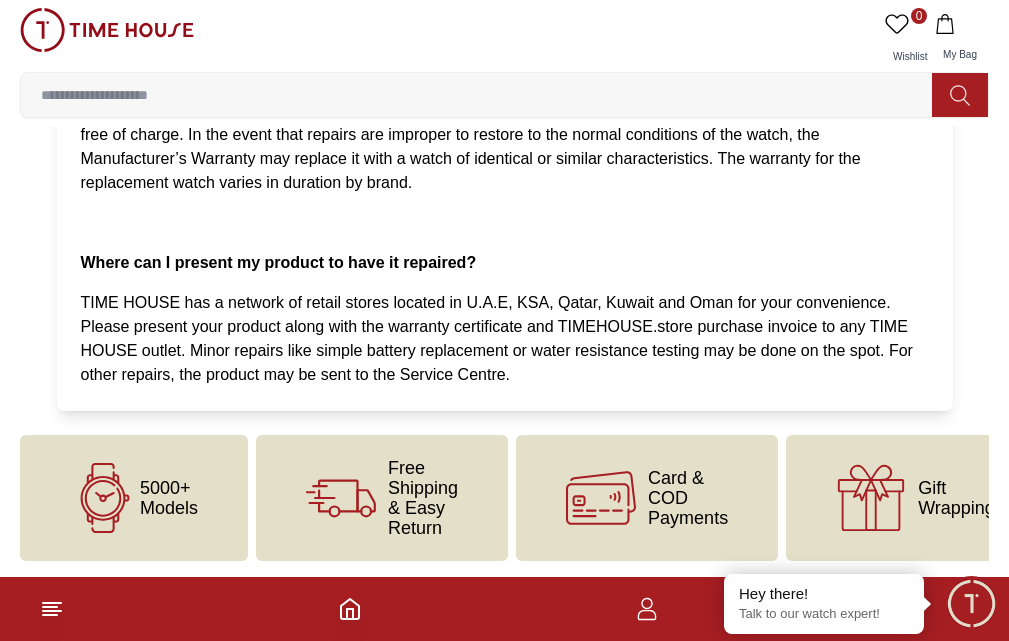 click on "Return Policy" at bounding box center [0, 0] 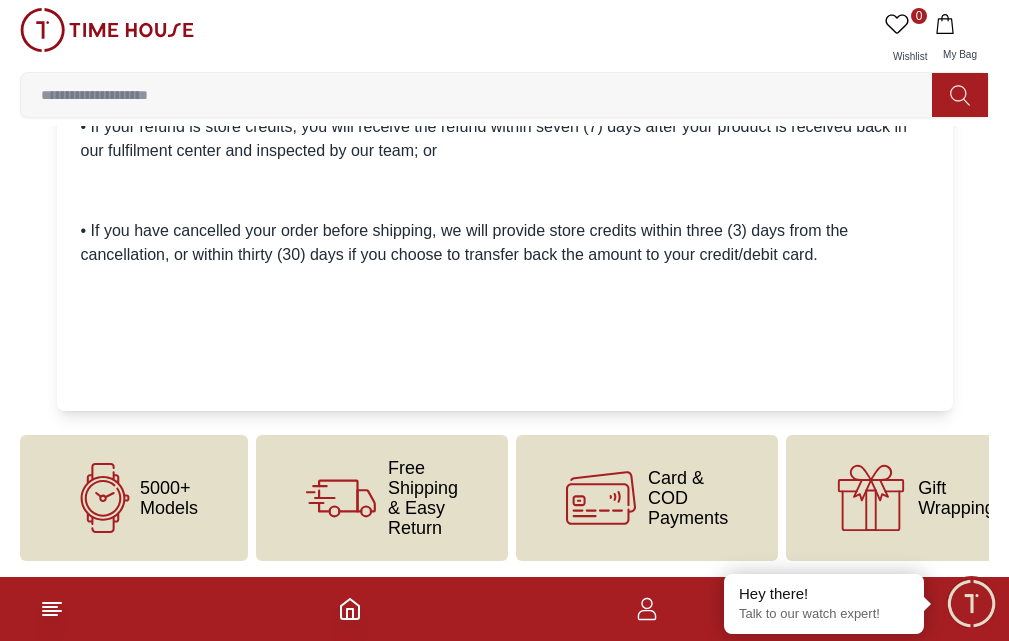scroll, scrollTop: 2602, scrollLeft: 0, axis: vertical 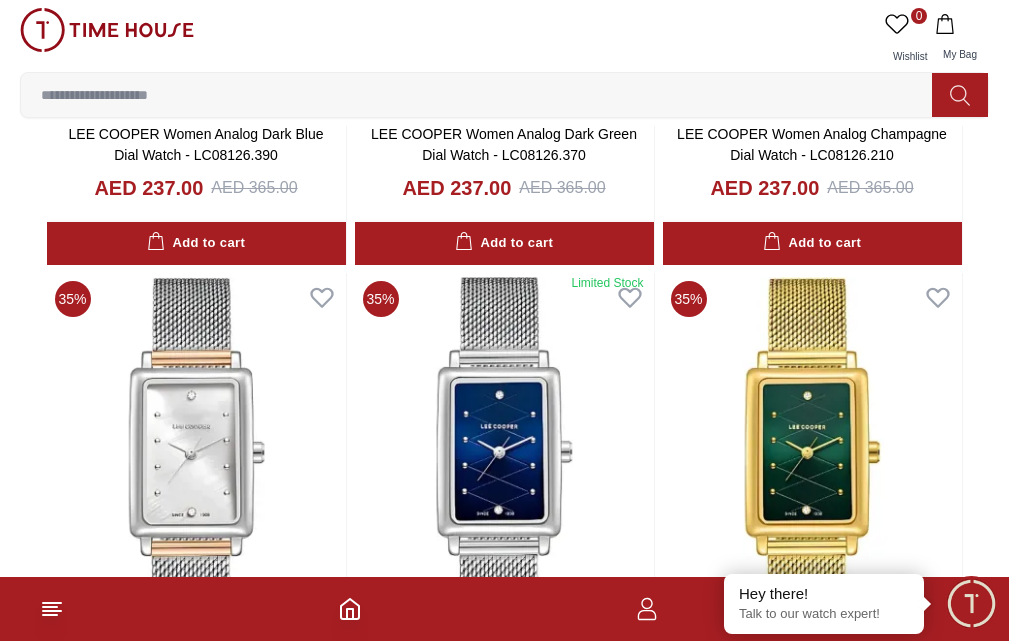 click on "GIFTING" at bounding box center [0, 0] 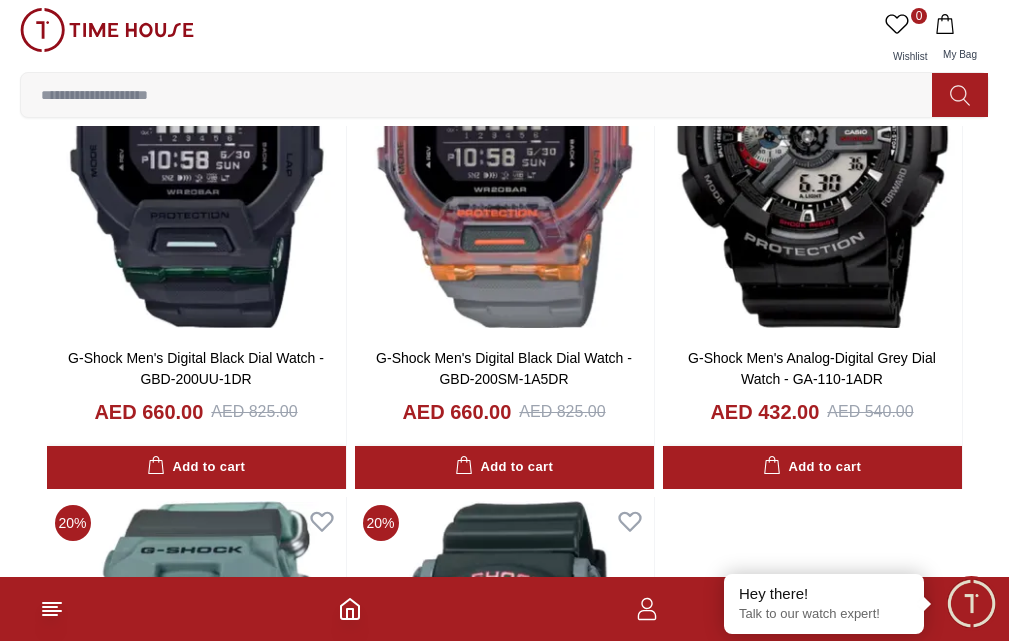 scroll, scrollTop: 3300, scrollLeft: 0, axis: vertical 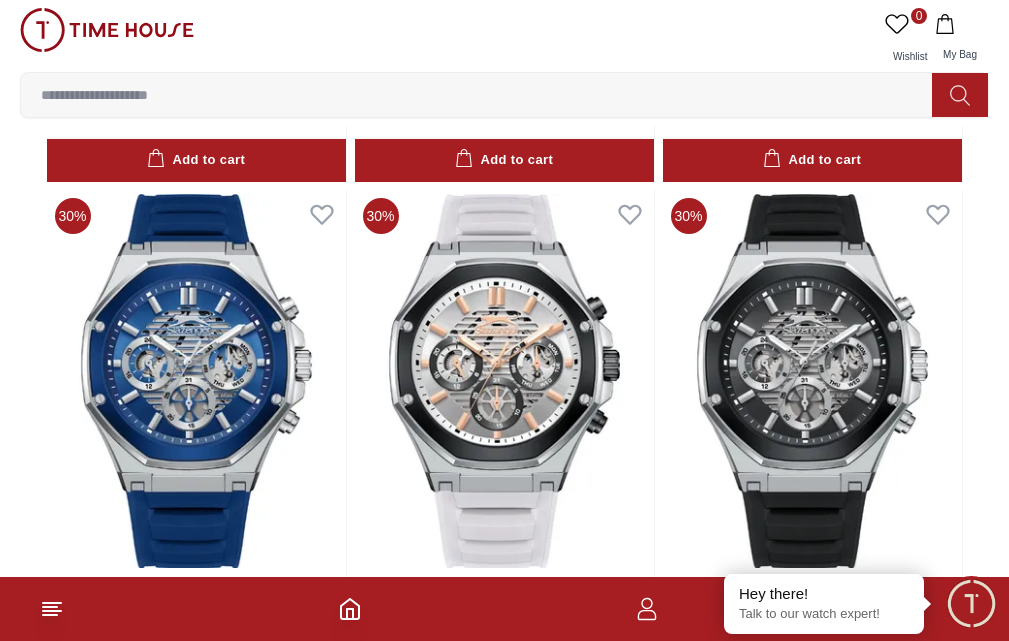click 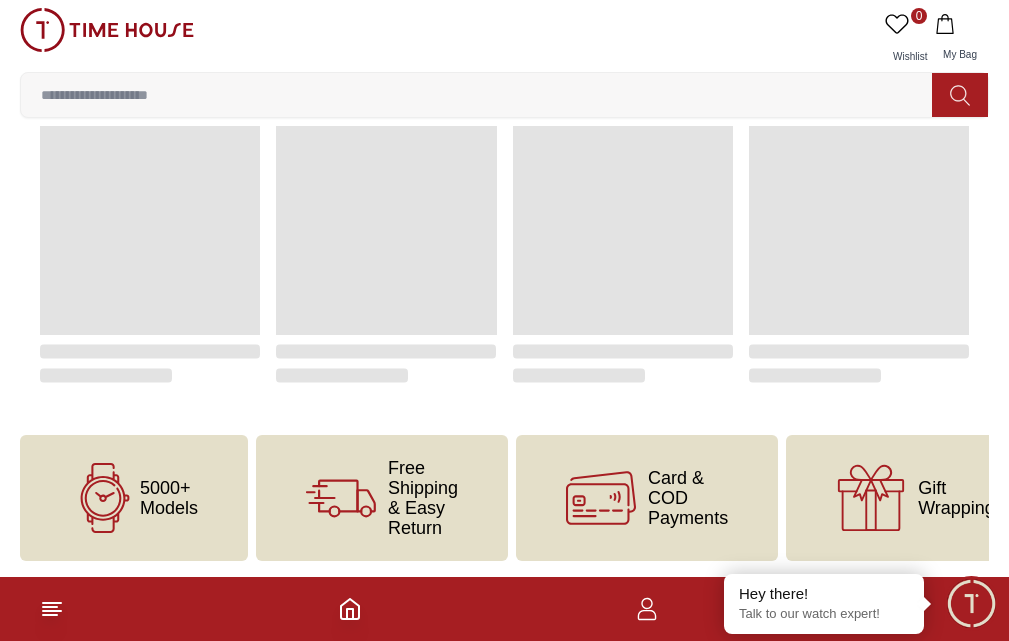 scroll, scrollTop: 0, scrollLeft: 0, axis: both 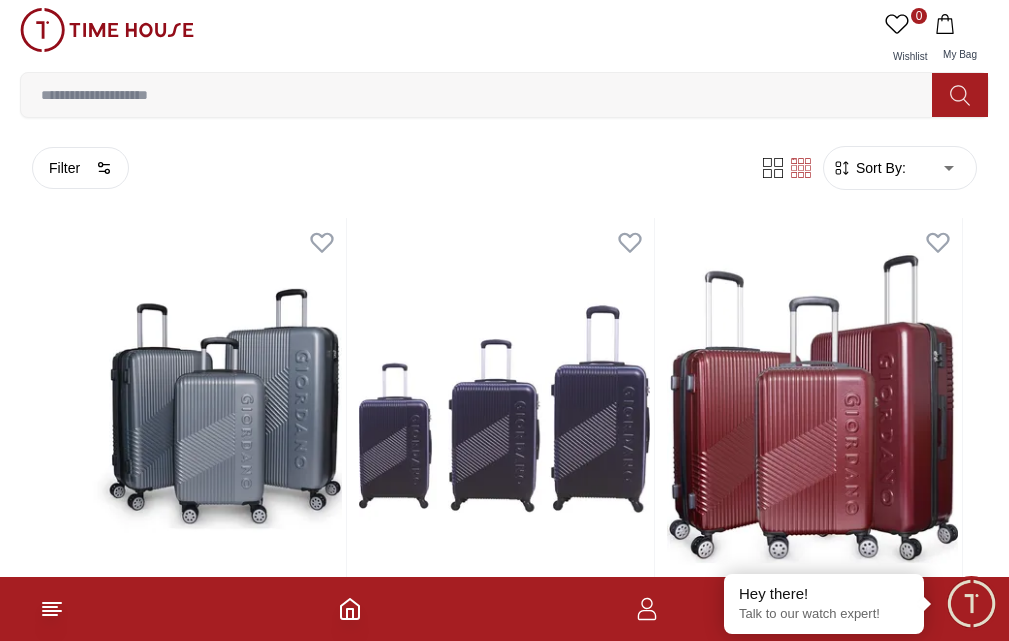 click on "PAY DAY SALE" at bounding box center (0, 0) 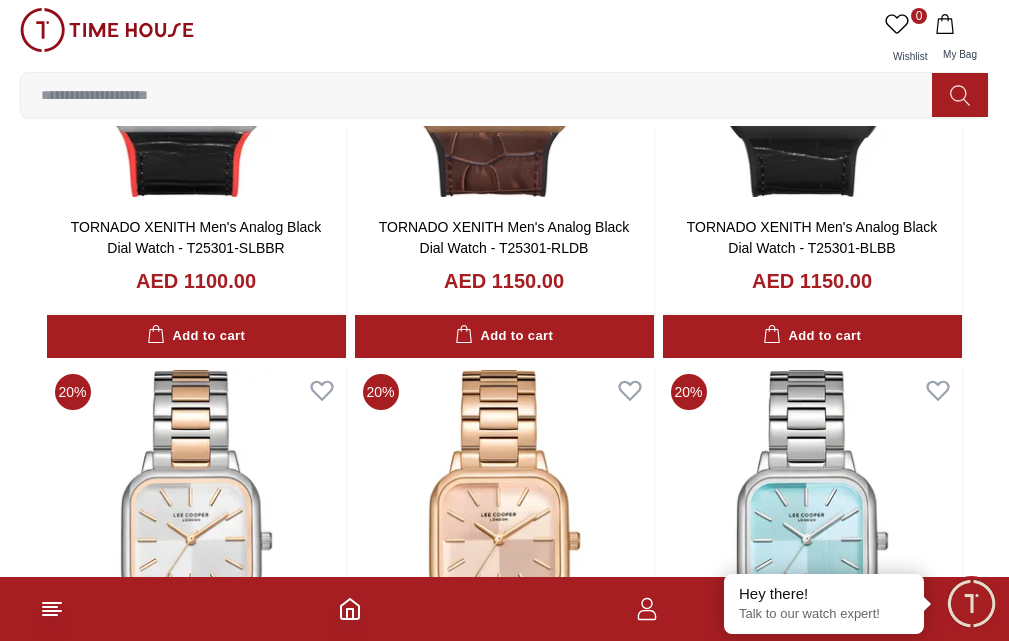 scroll, scrollTop: 700, scrollLeft: 0, axis: vertical 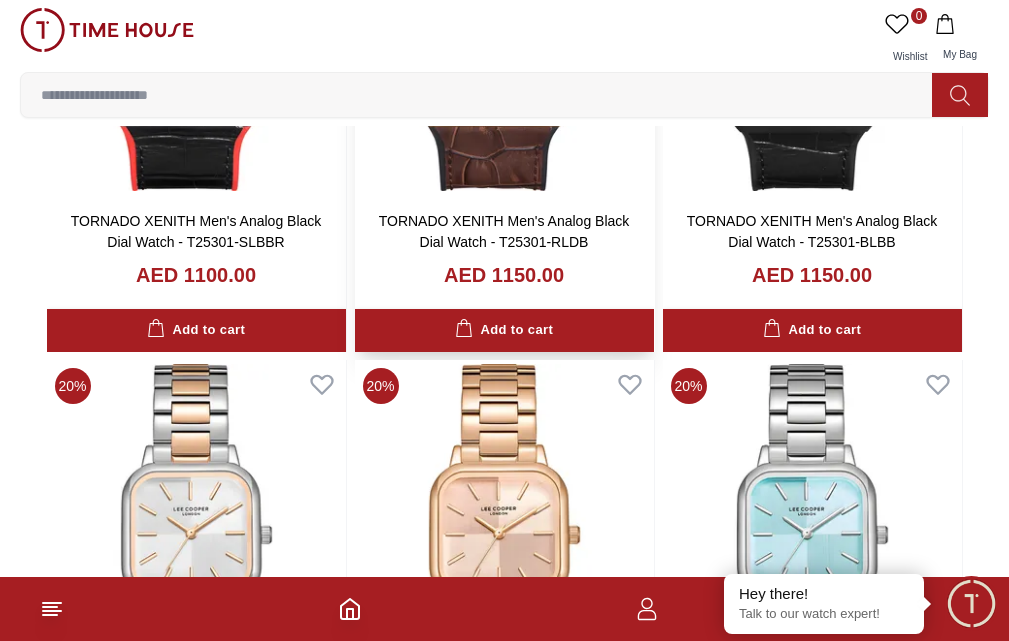 click at bounding box center (504, 4) 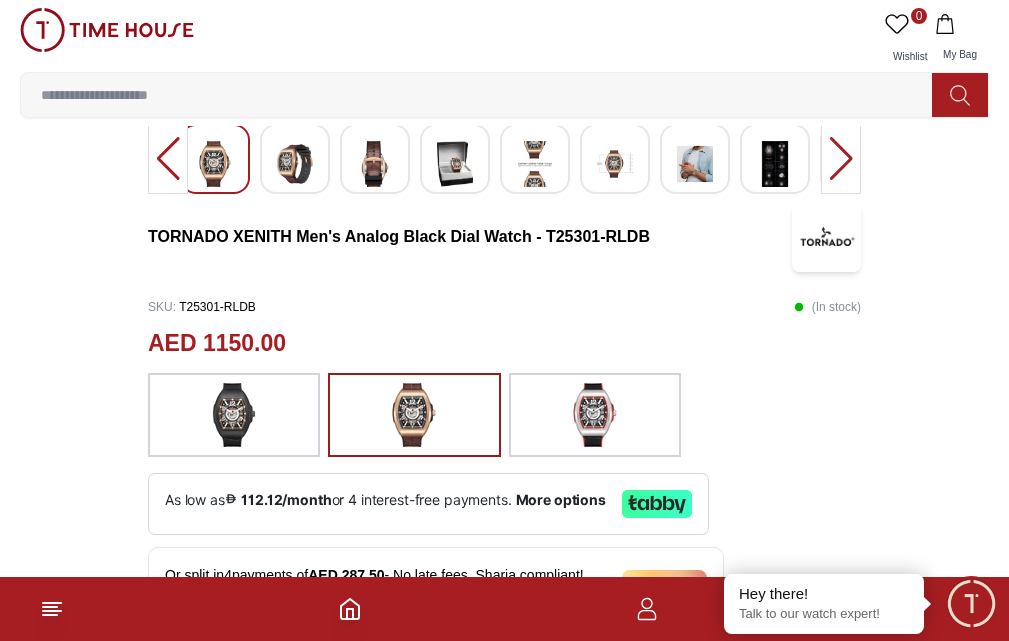scroll, scrollTop: 600, scrollLeft: 0, axis: vertical 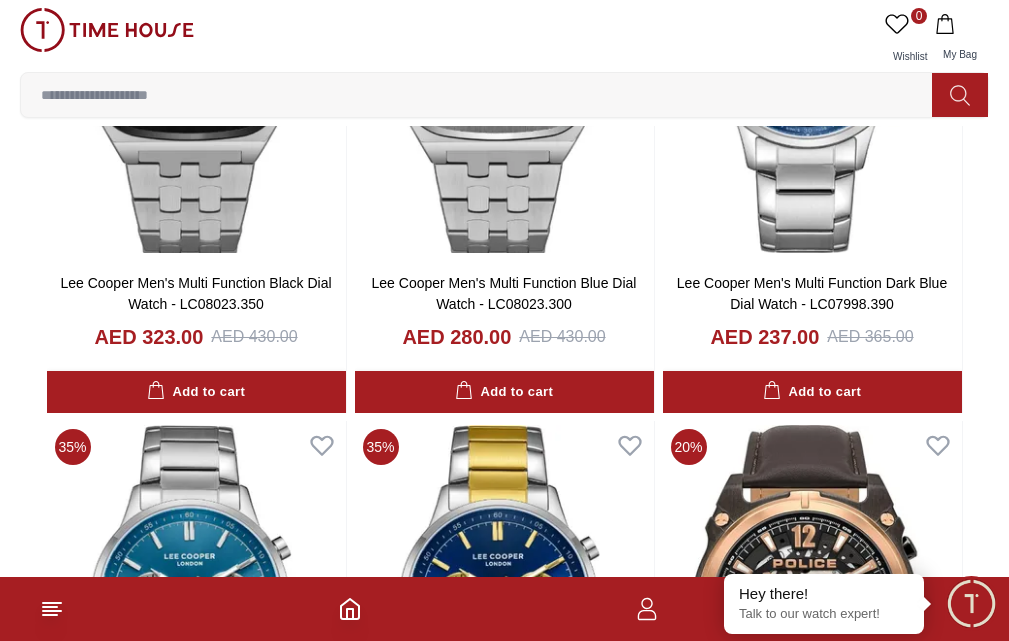 click at bounding box center [504, 2254] 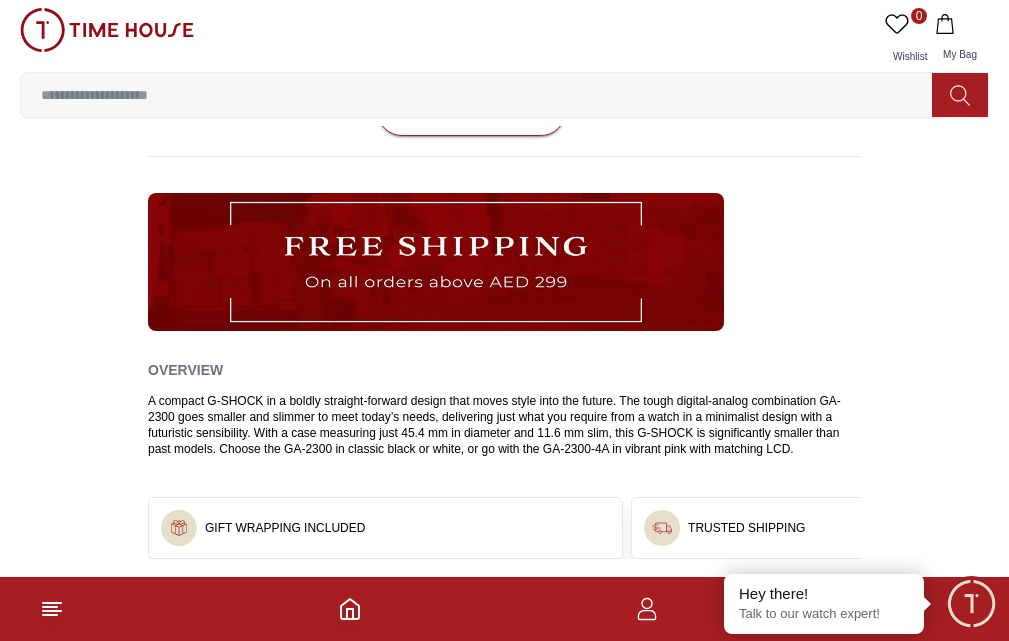 scroll, scrollTop: 1000, scrollLeft: 0, axis: vertical 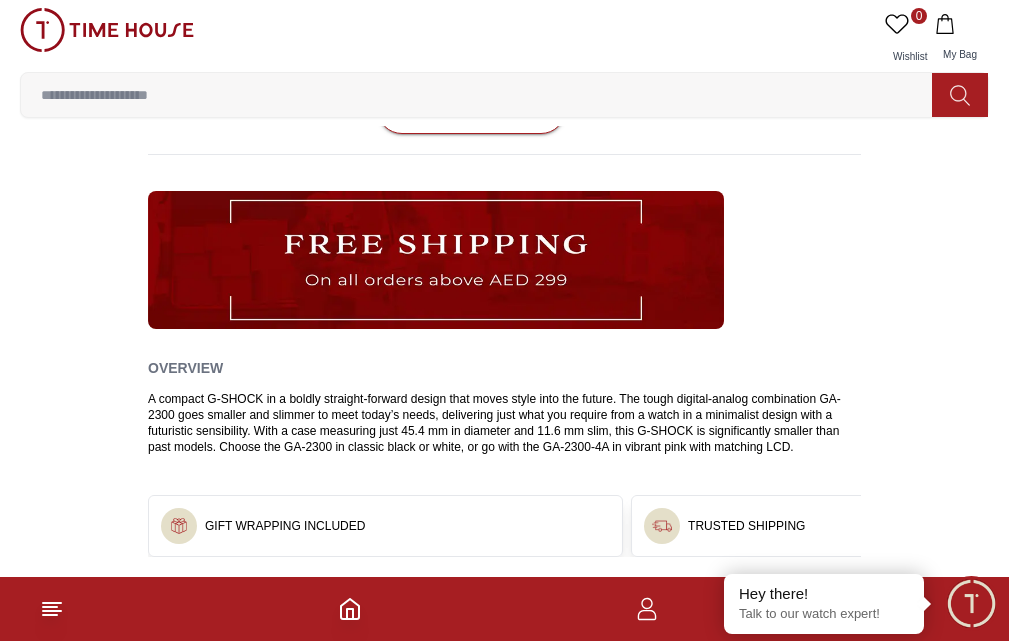 click on "Features" at bounding box center [296, 649] 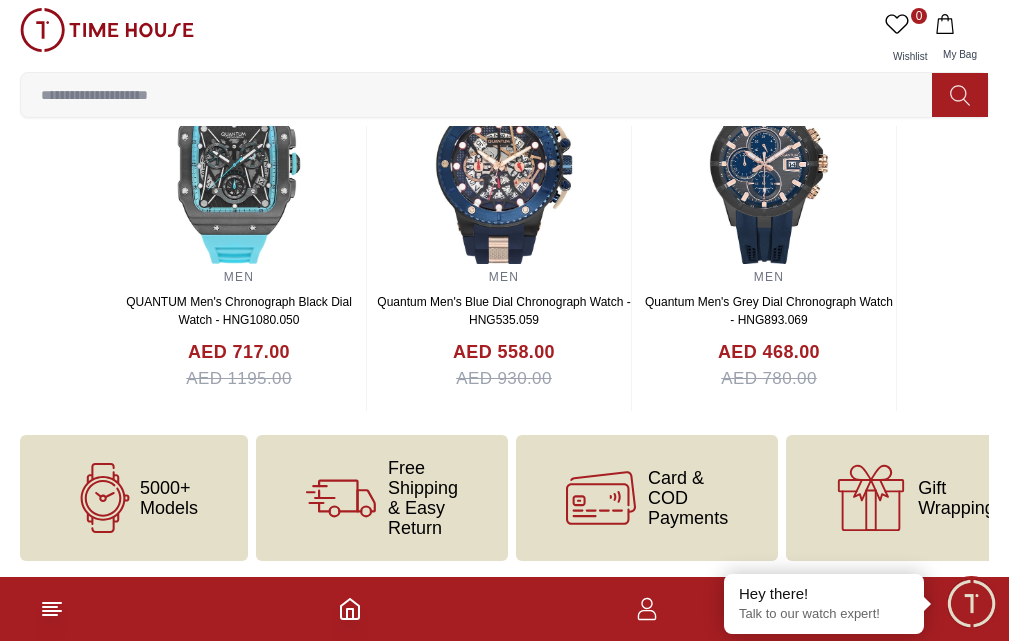 scroll, scrollTop: 3600, scrollLeft: 0, axis: vertical 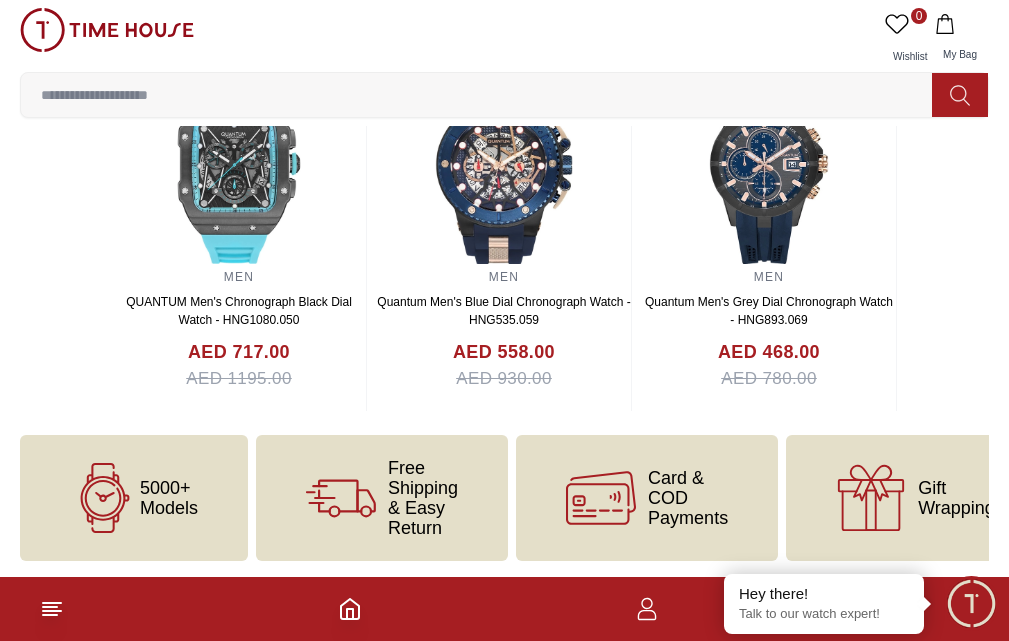 click at bounding box center (107, 30) 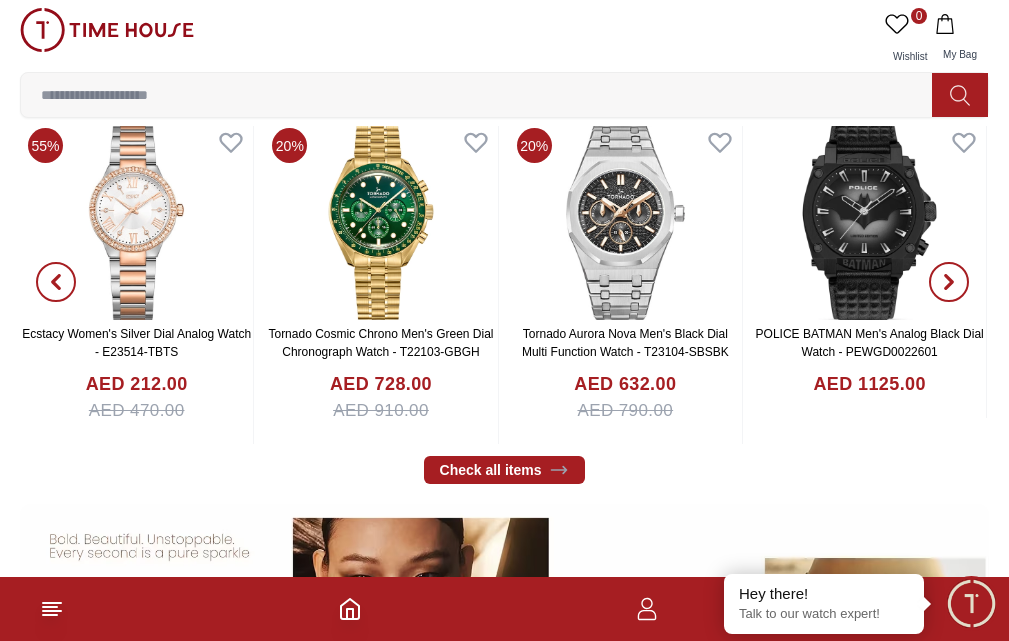 scroll, scrollTop: 900, scrollLeft: 0, axis: vertical 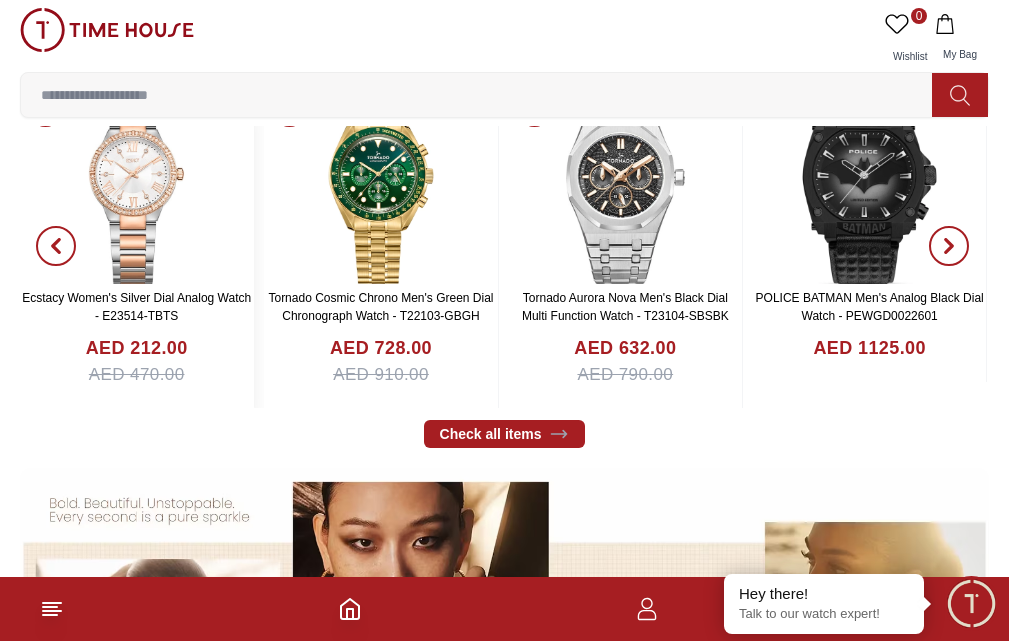 click at bounding box center [136, 184] 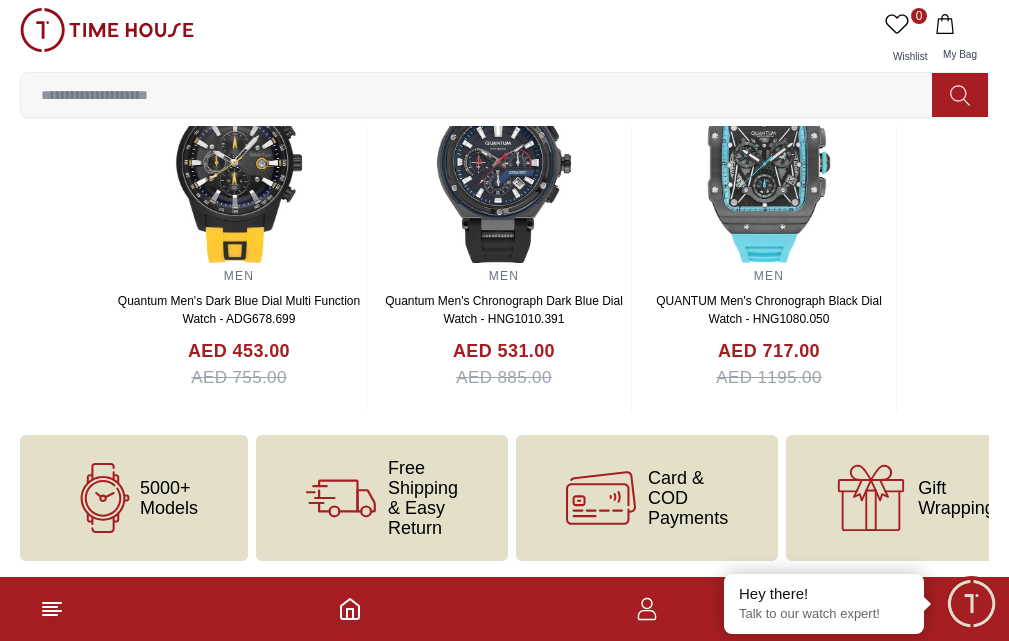 scroll, scrollTop: 2600, scrollLeft: 0, axis: vertical 